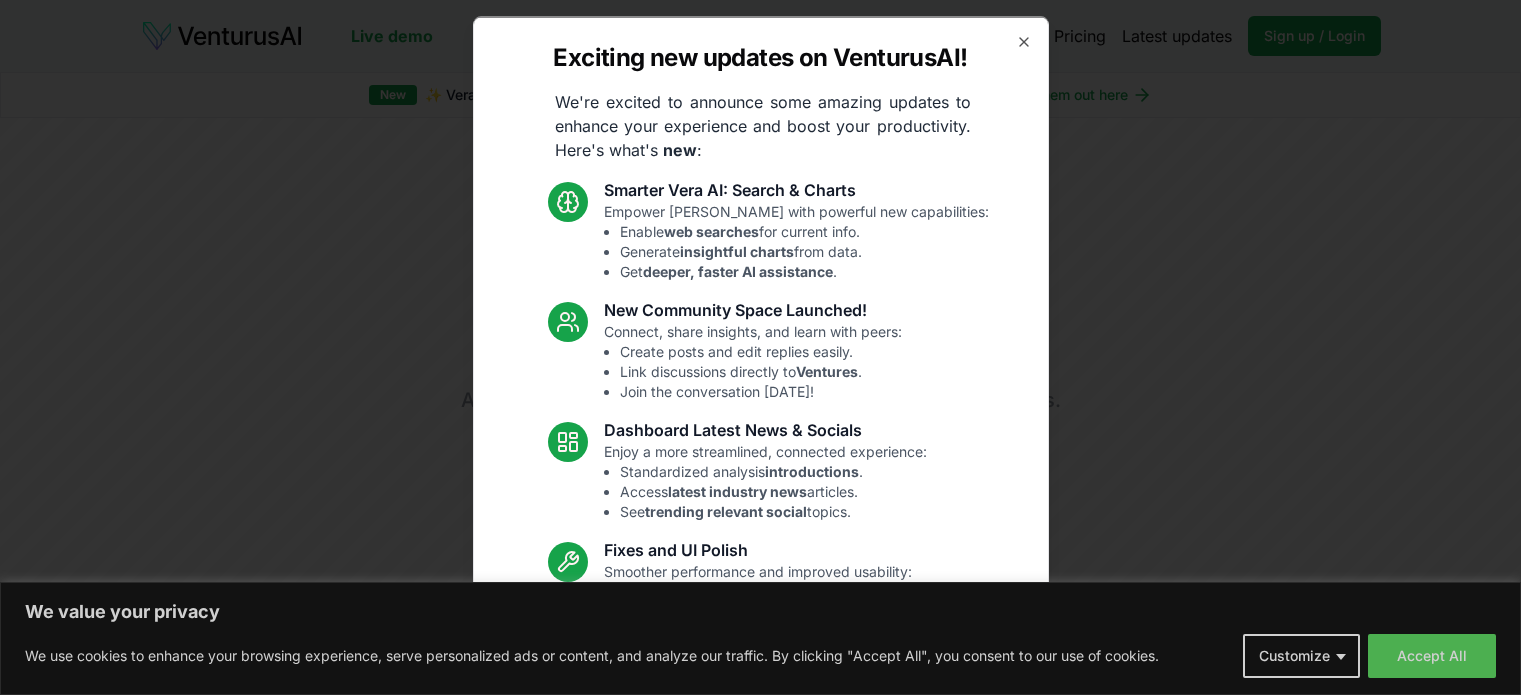 scroll, scrollTop: 0, scrollLeft: 0, axis: both 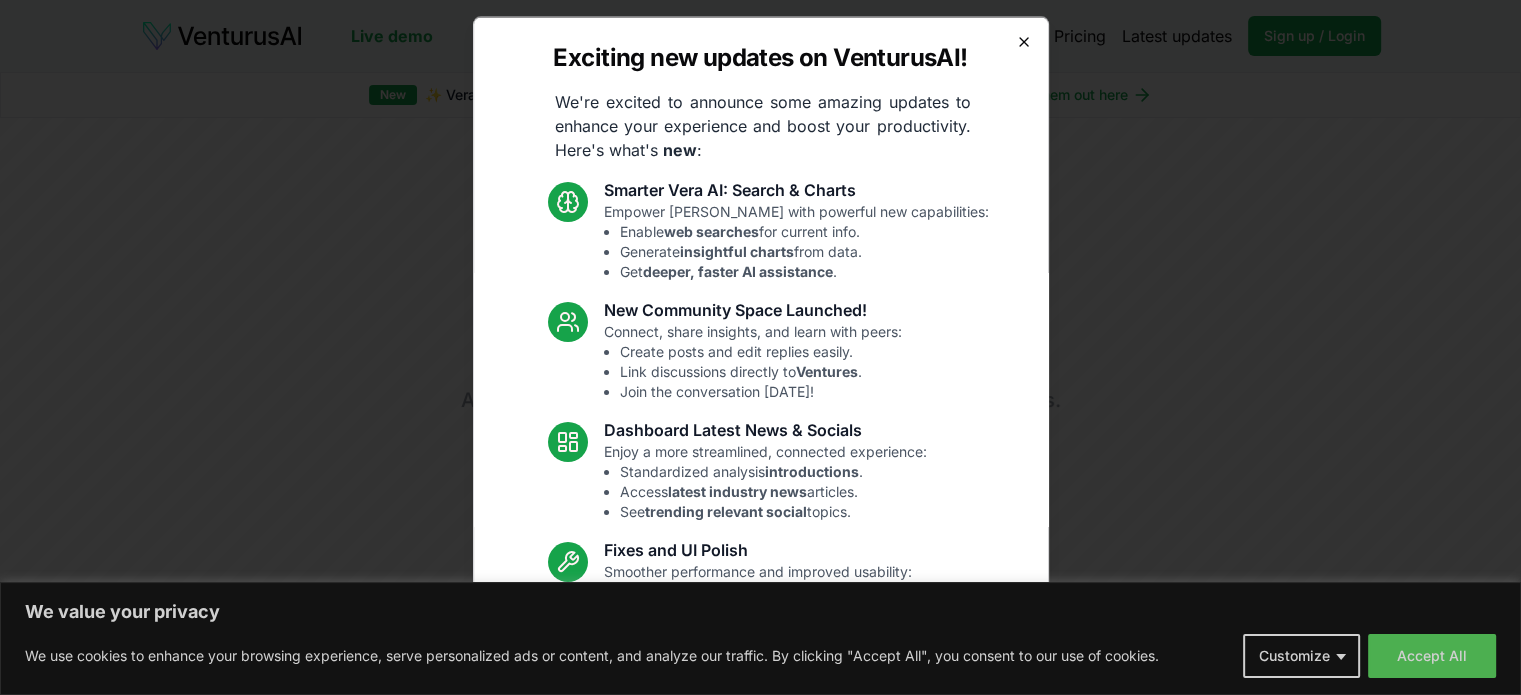 click 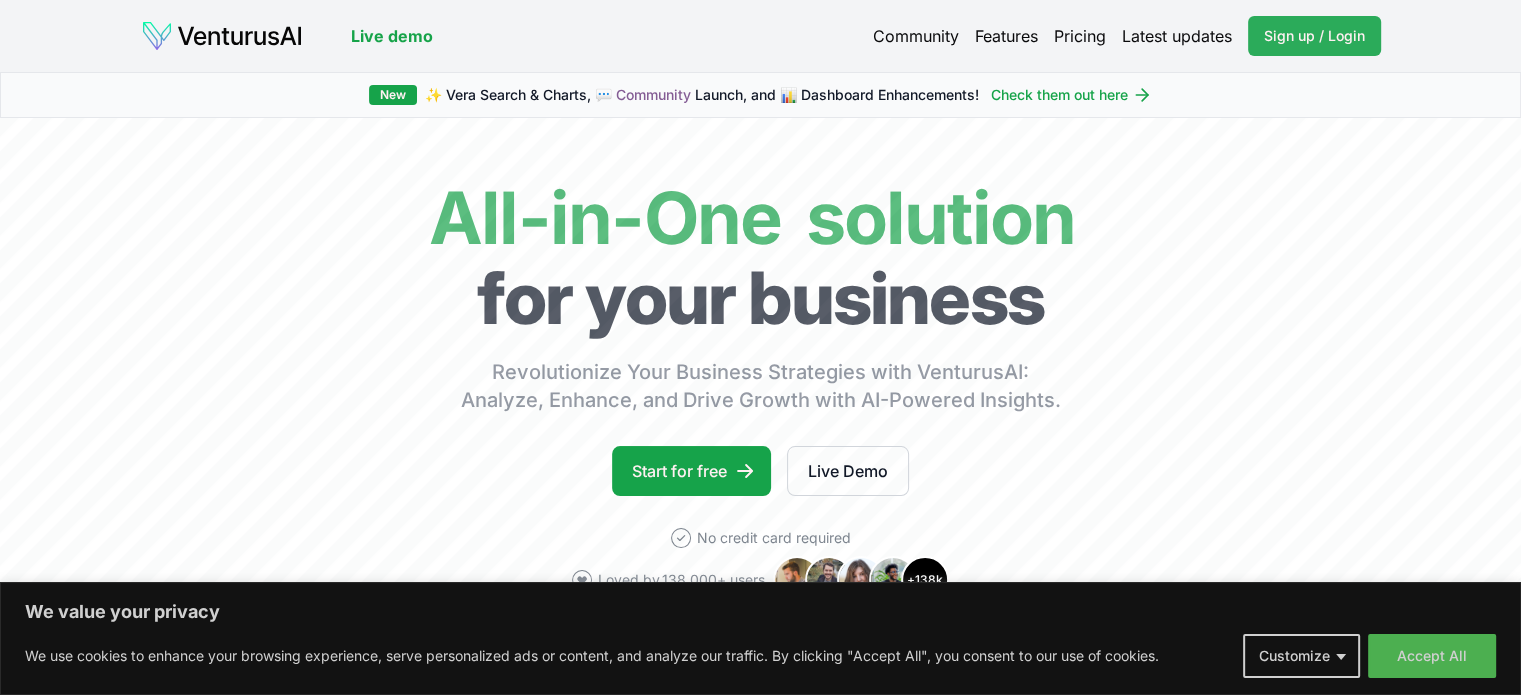 click on "Sign up / Login" at bounding box center [1314, 36] 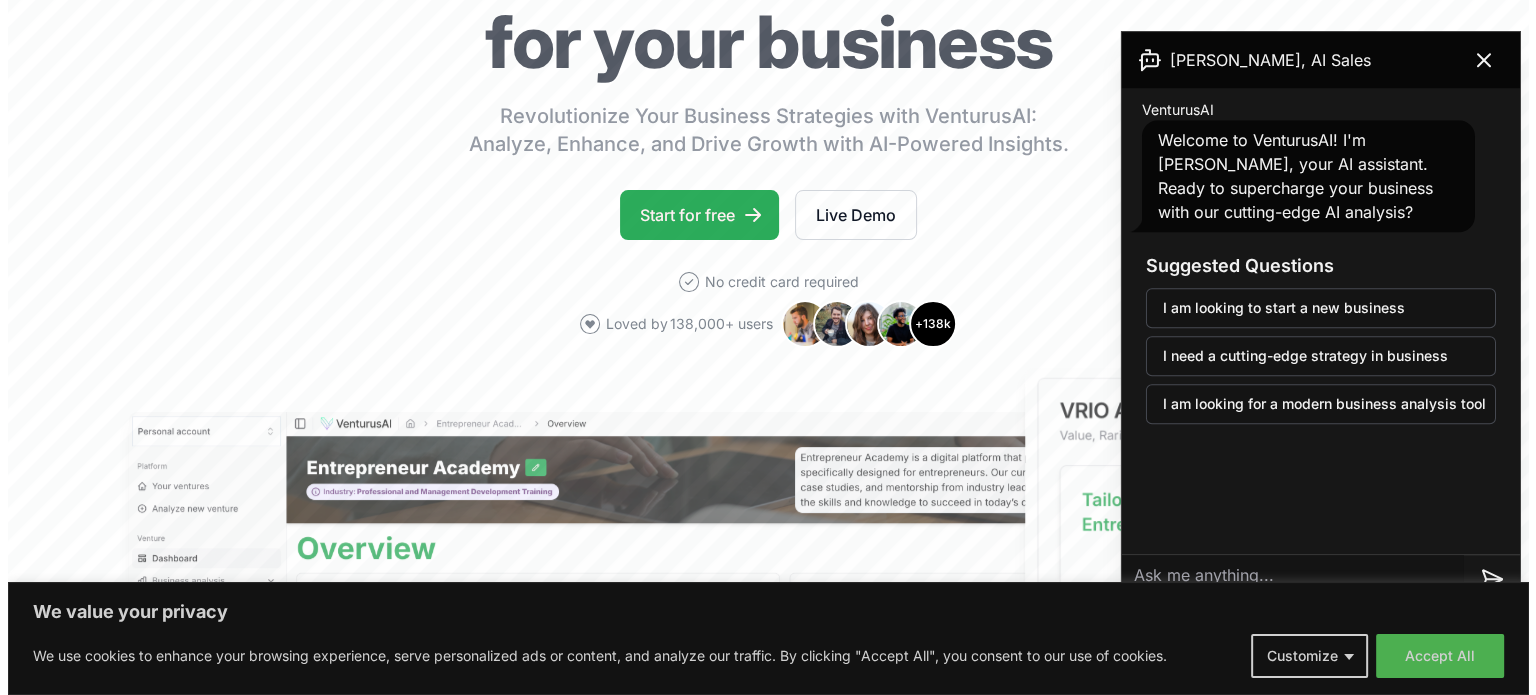 scroll, scrollTop: 0, scrollLeft: 0, axis: both 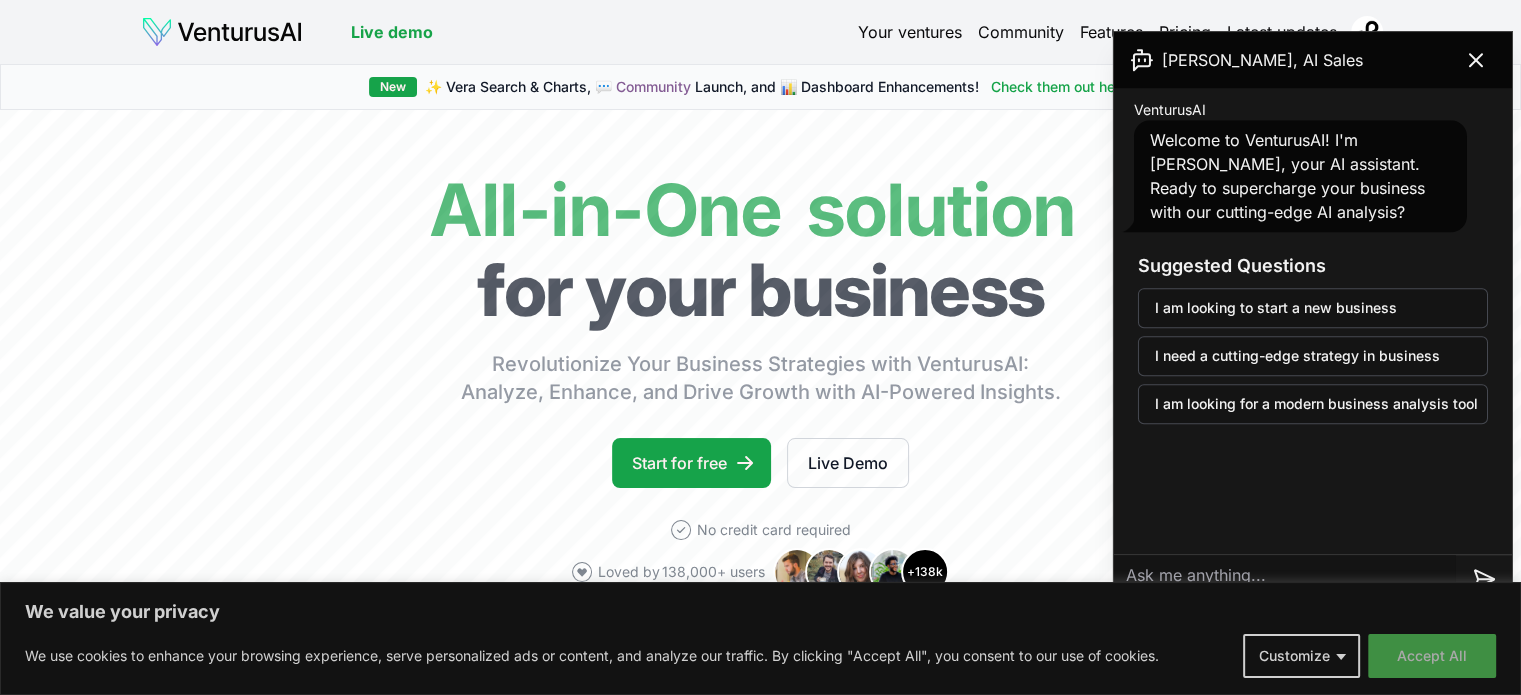 click on "Accept All" at bounding box center [1432, 656] 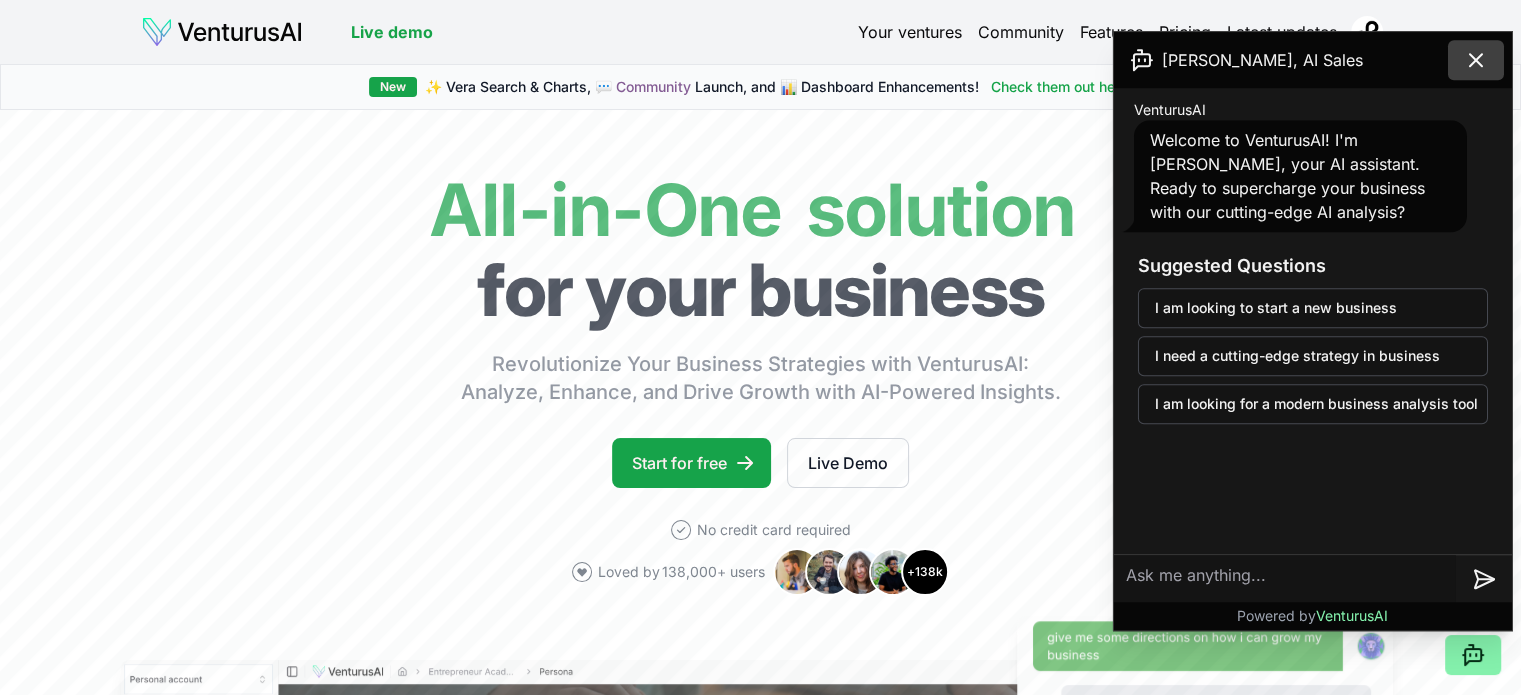 click 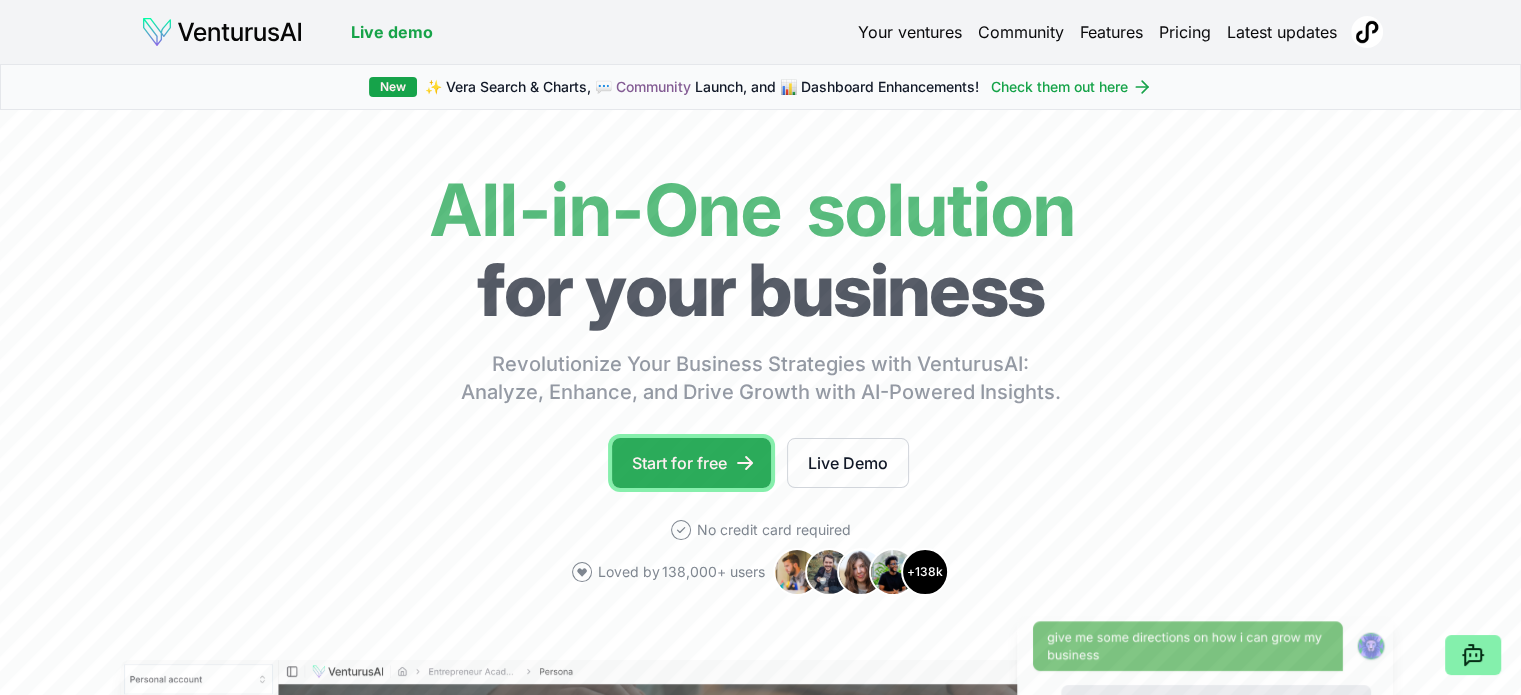 click on "Start for free" at bounding box center [691, 463] 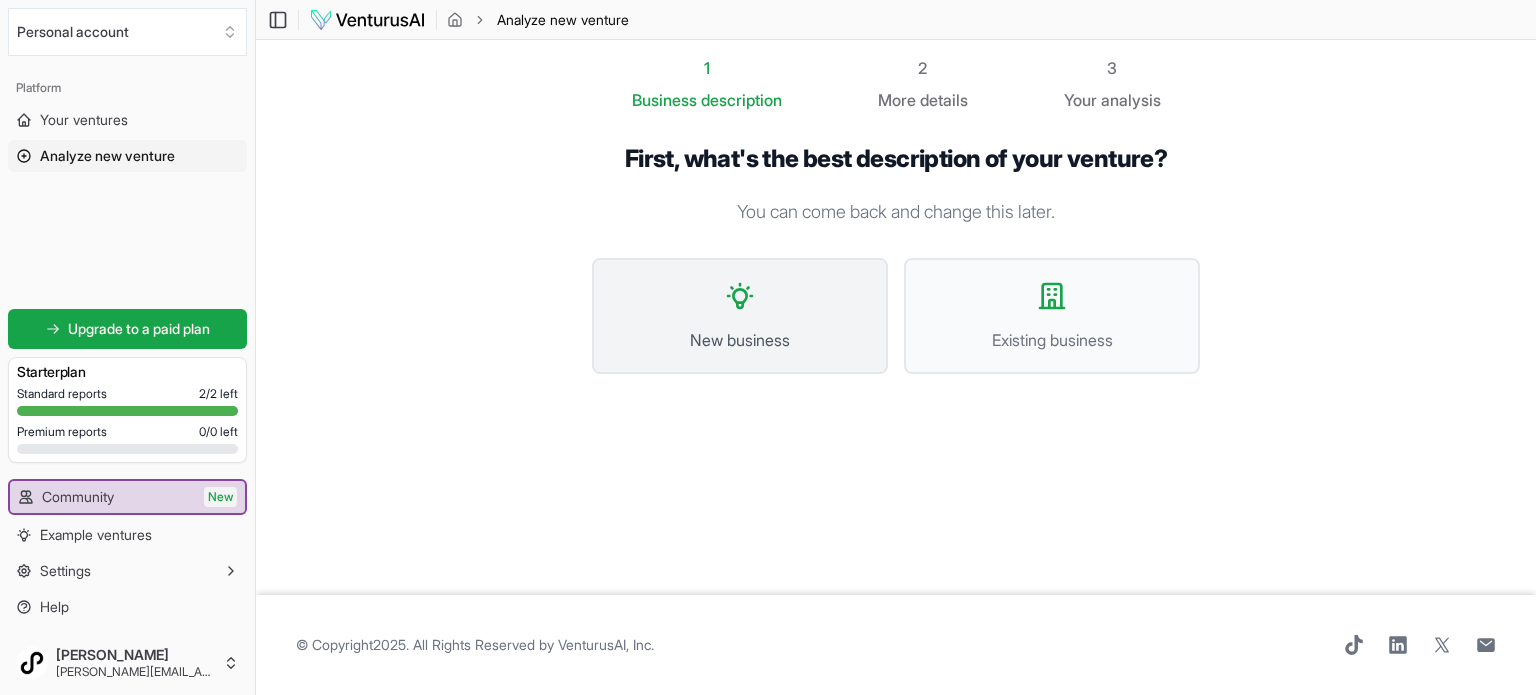 click on "New business" at bounding box center [740, 316] 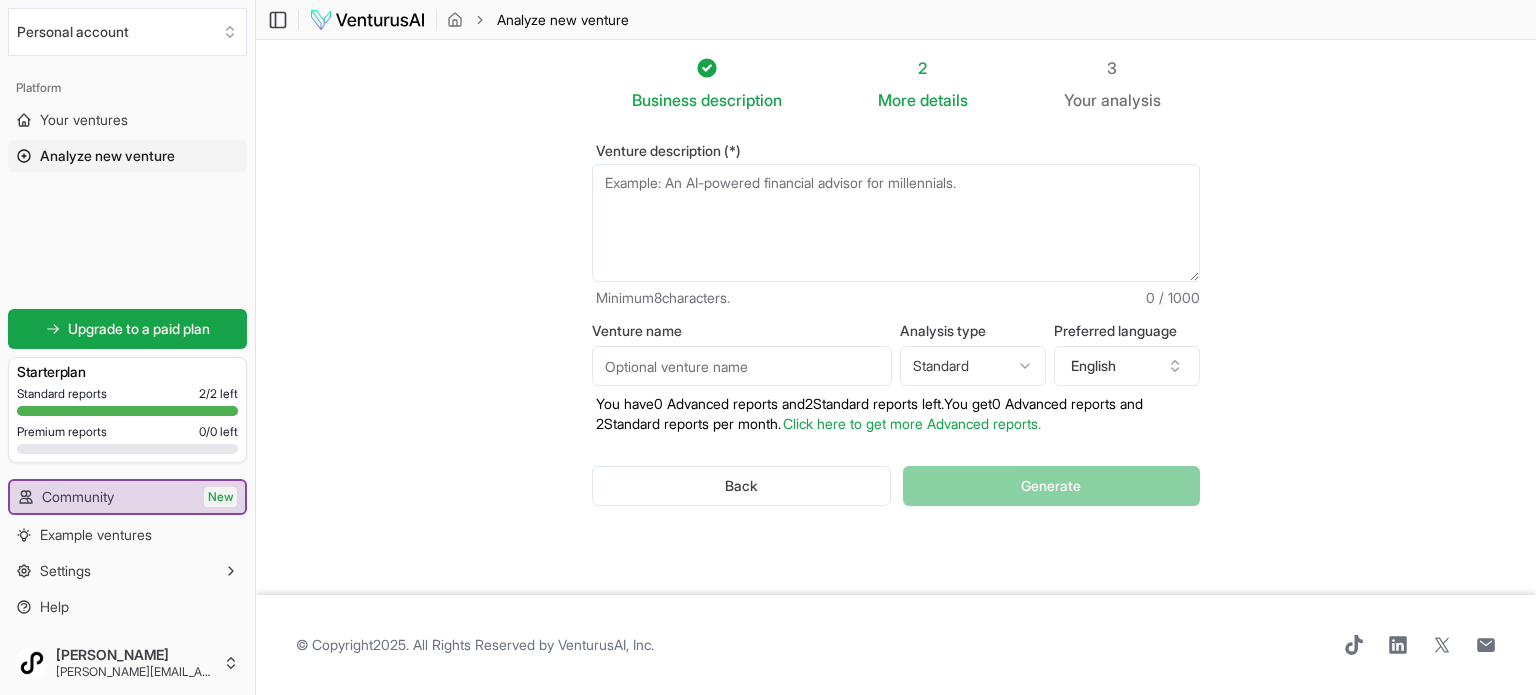 click on "Venture description (*)" at bounding box center [896, 223] 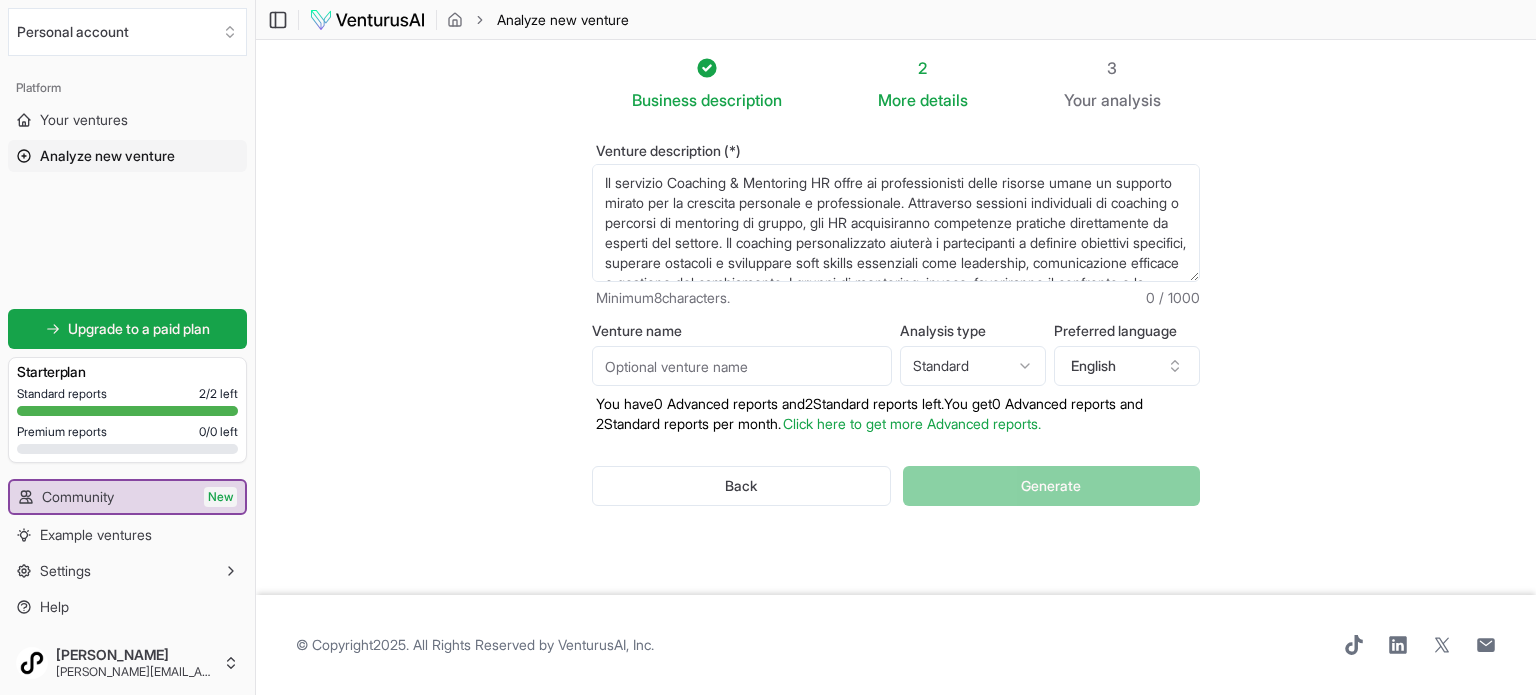 scroll, scrollTop: 110, scrollLeft: 0, axis: vertical 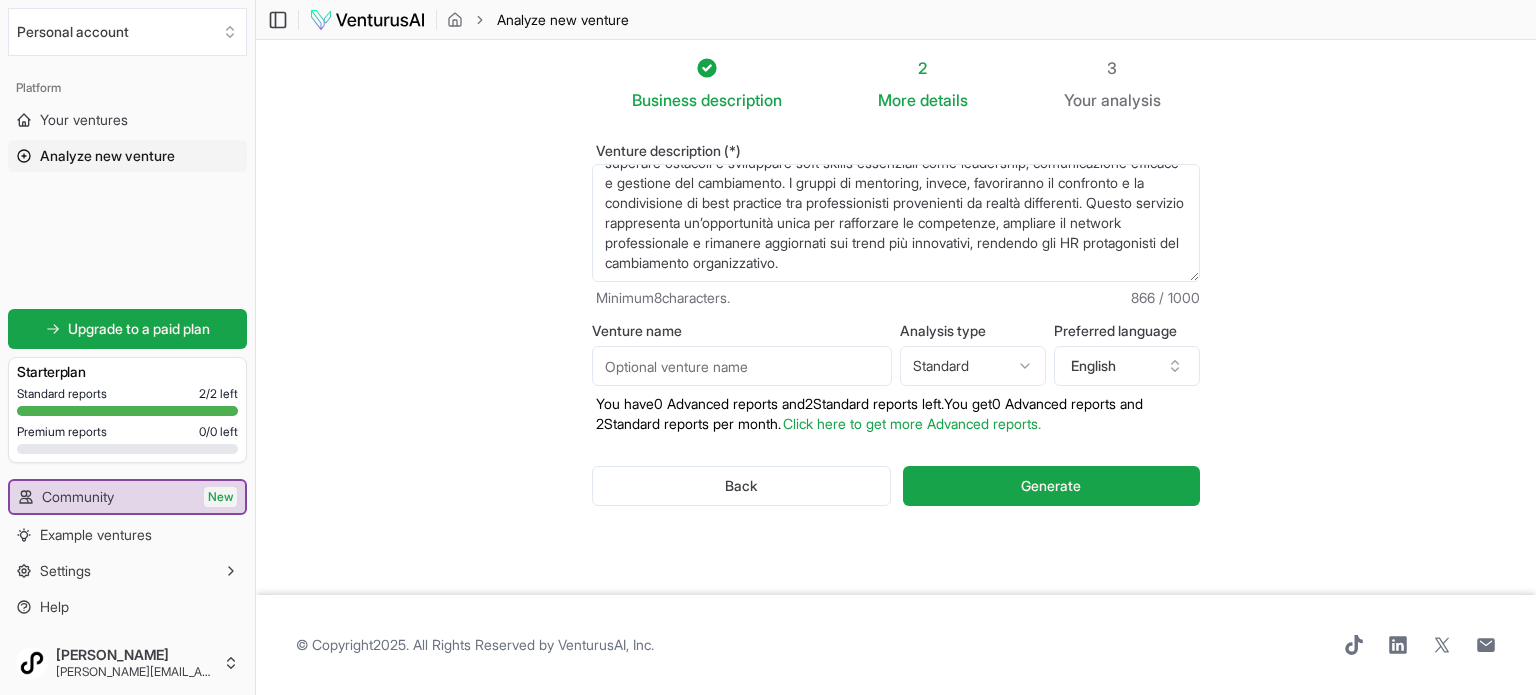 type on "Il servizio Coaching & Mentoring HR offre ai professionisti delle risorse umane un supporto mirato per la crescita personale e professionale. Attraverso sessioni individuali di coaching o percorsi di mentoring di gruppo, gli HR acquisiranno competenze pratiche direttamente da esperti del settore. Il coaching personalizzato aiuterà i partecipanti a definire obiettivi specifici, superare ostacoli e sviluppare soft skills essenziali come leadership, comunicazione efficace e gestione del cambiamento. I gruppi di mentoring, invece, favoriranno il confronto e la condivisione di best practice tra professionisti provenienti da realtà differenti. Questo servizio rappresenta un’opportunità unica per rafforzare le competenze, ampliare il network professionale e rimanere aggiornati sui trend più innovativi, rendendo gli HR protagonisti del cambiamento organizzativo." 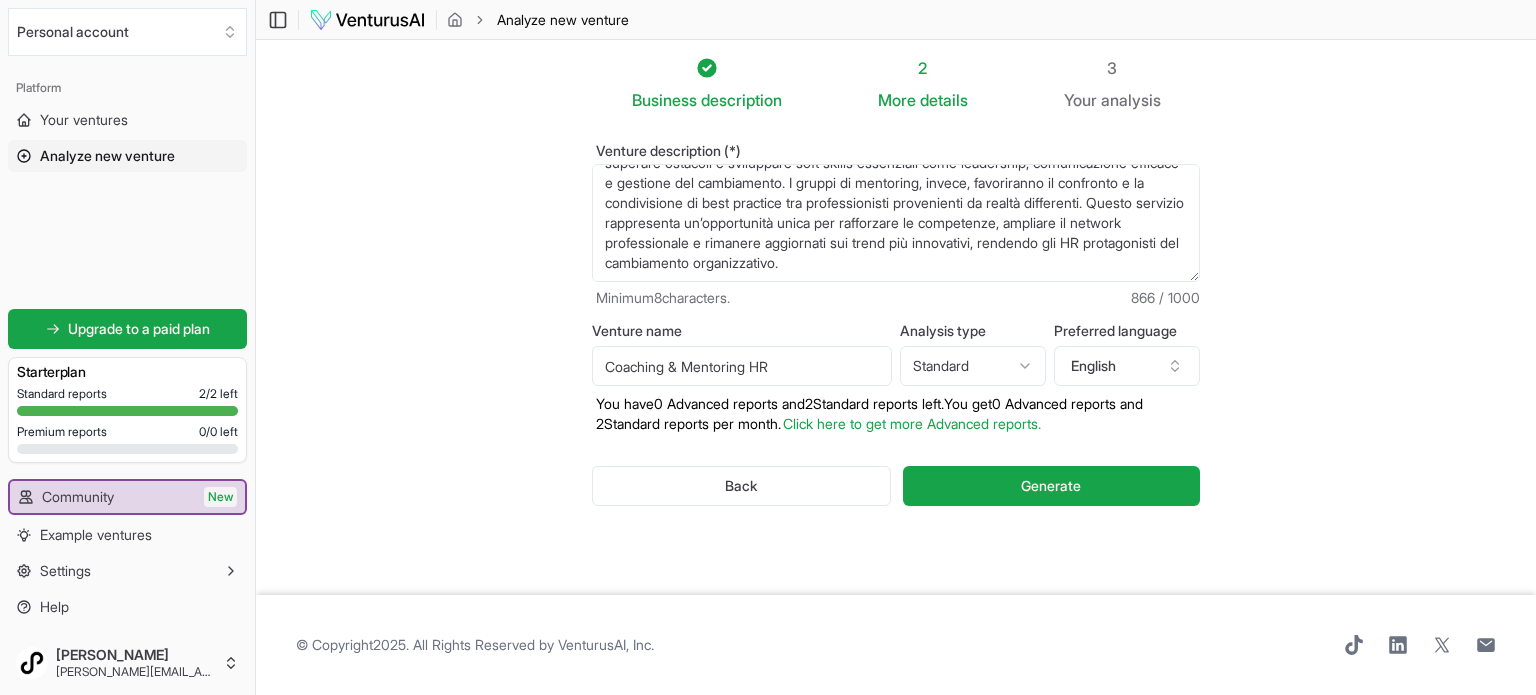 type on "Coaching & Mentoring HR" 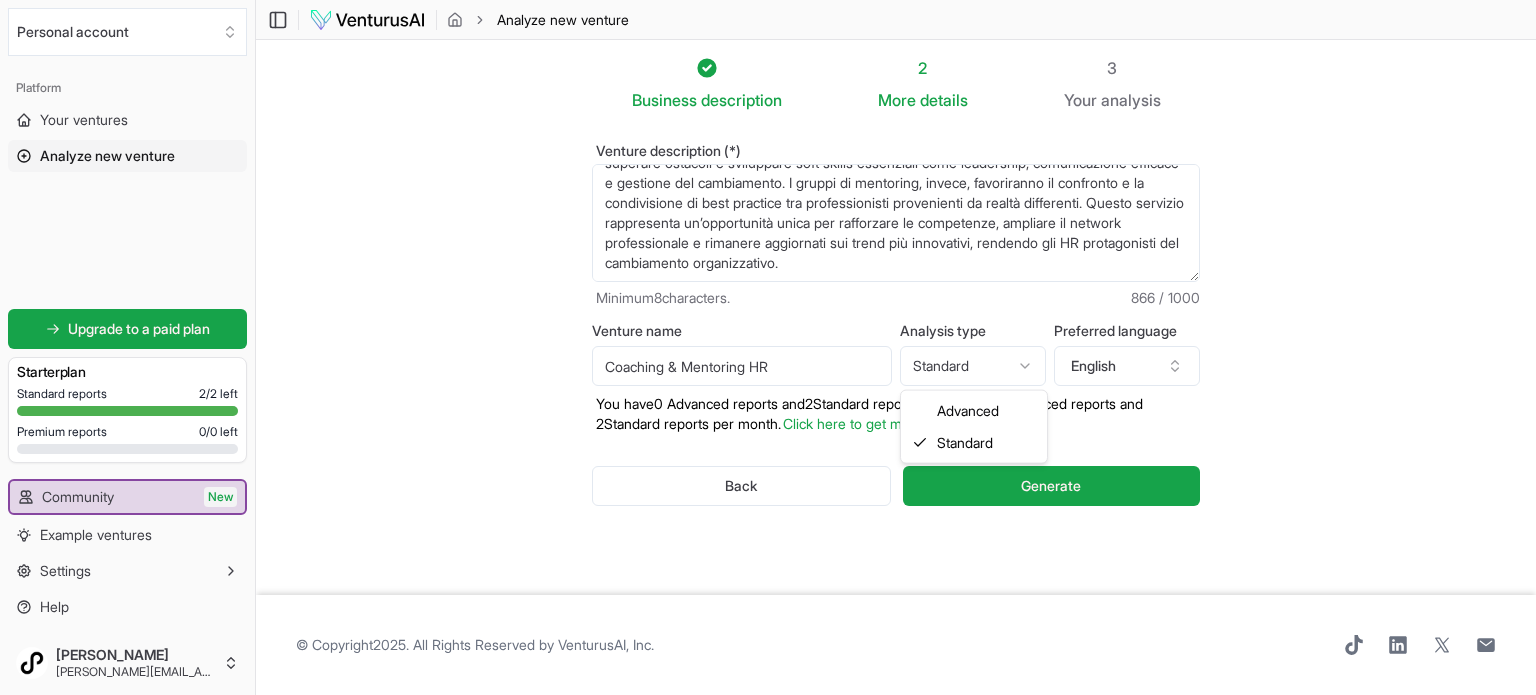 click on "We value your privacy We use cookies to enhance your browsing experience, serve personalized ads or content, and analyze our traffic. By clicking "Accept All", you consent to our use of cookies. Customize    Accept All Customize Consent Preferences   We use cookies to help you navigate efficiently and perform certain functions. You will find detailed information about all cookies under each consent category below. The cookies that are categorized as "Necessary" are stored on your browser as they are essential for enabling the basic functionalities of the site. ...  Show more Necessary Always Active Necessary cookies are required to enable the basic features of this site, such as providing secure log-in or adjusting your consent preferences. These cookies do not store any personally identifiable data. Cookie cookieyes-consent Duration 1 year Description Cookie __cf_bm Duration 1 hour Description This cookie, set by Cloudflare, is used to support Cloudflare Bot Management.  Cookie _cfuvid Duration session lidc" at bounding box center [768, 347] 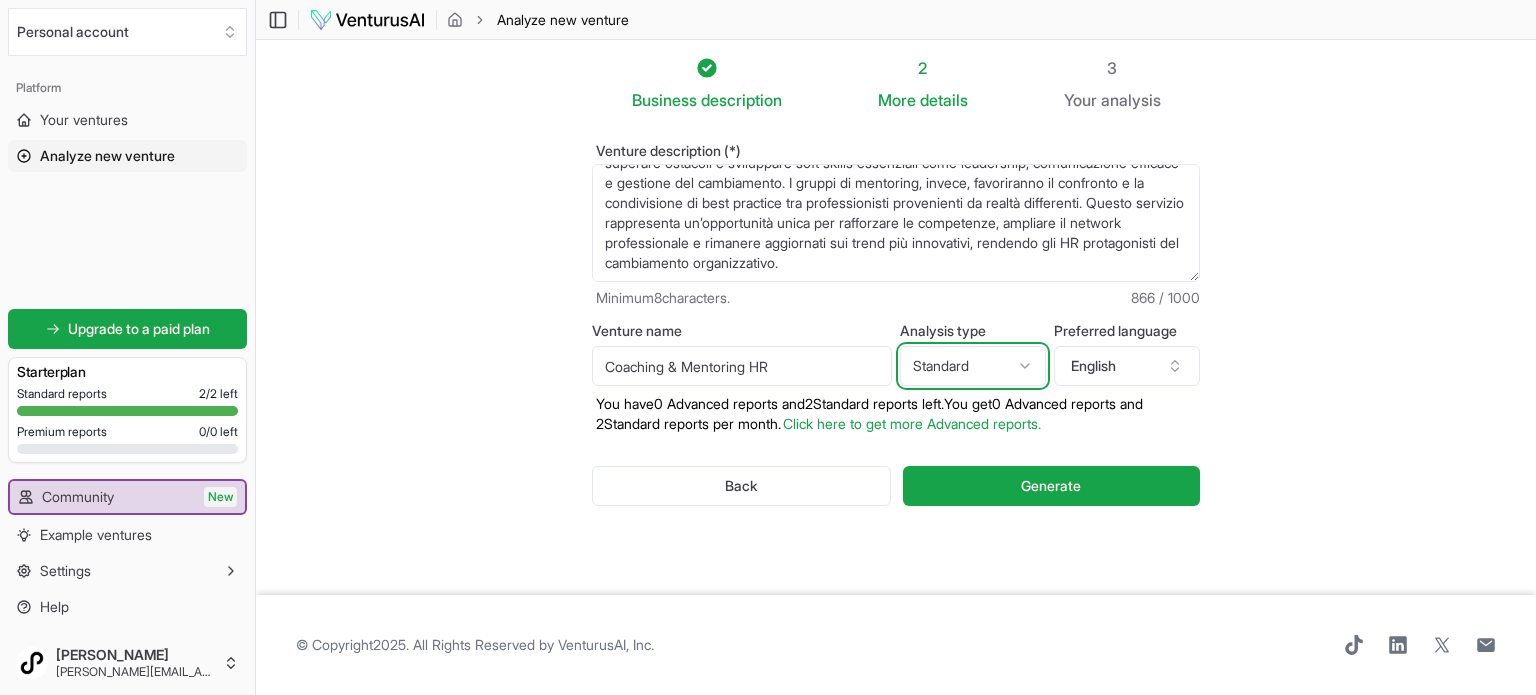 click on "We value your privacy We use cookies to enhance your browsing experience, serve personalized ads or content, and analyze our traffic. By clicking "Accept All", you consent to our use of cookies. Customize    Accept All Customize Consent Preferences   We use cookies to help you navigate efficiently and perform certain functions. You will find detailed information about all cookies under each consent category below. The cookies that are categorized as "Necessary" are stored on your browser as they are essential for enabling the basic functionalities of the site. ...  Show more Necessary Always Active Necessary cookies are required to enable the basic features of this site, such as providing secure log-in or adjusting your consent preferences. These cookies do not store any personally identifiable data. Cookie cookieyes-consent Duration 1 year Description Cookie __cf_bm Duration 1 hour Description This cookie, set by Cloudflare, is used to support Cloudflare Bot Management.  Cookie _cfuvid Duration session lidc" at bounding box center [768, 347] 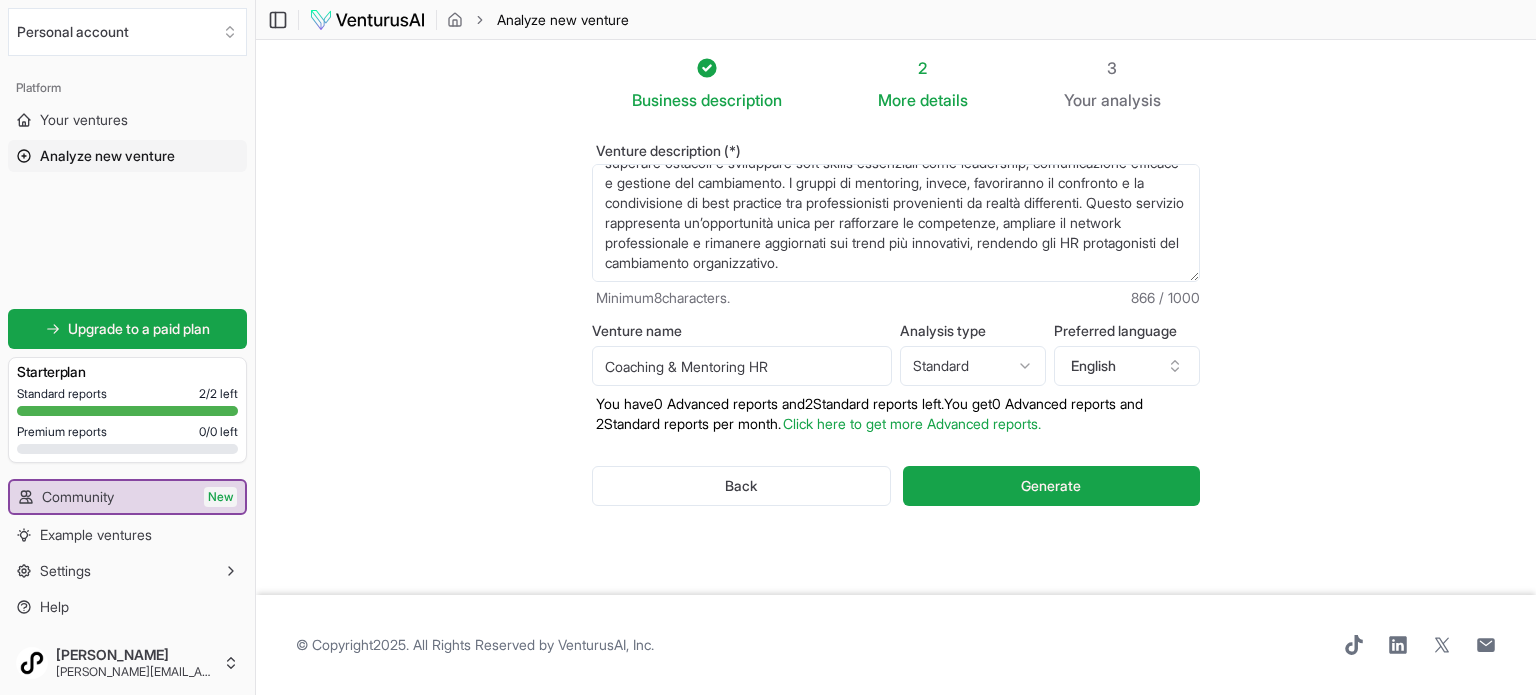 click on "English" at bounding box center (1127, 366) 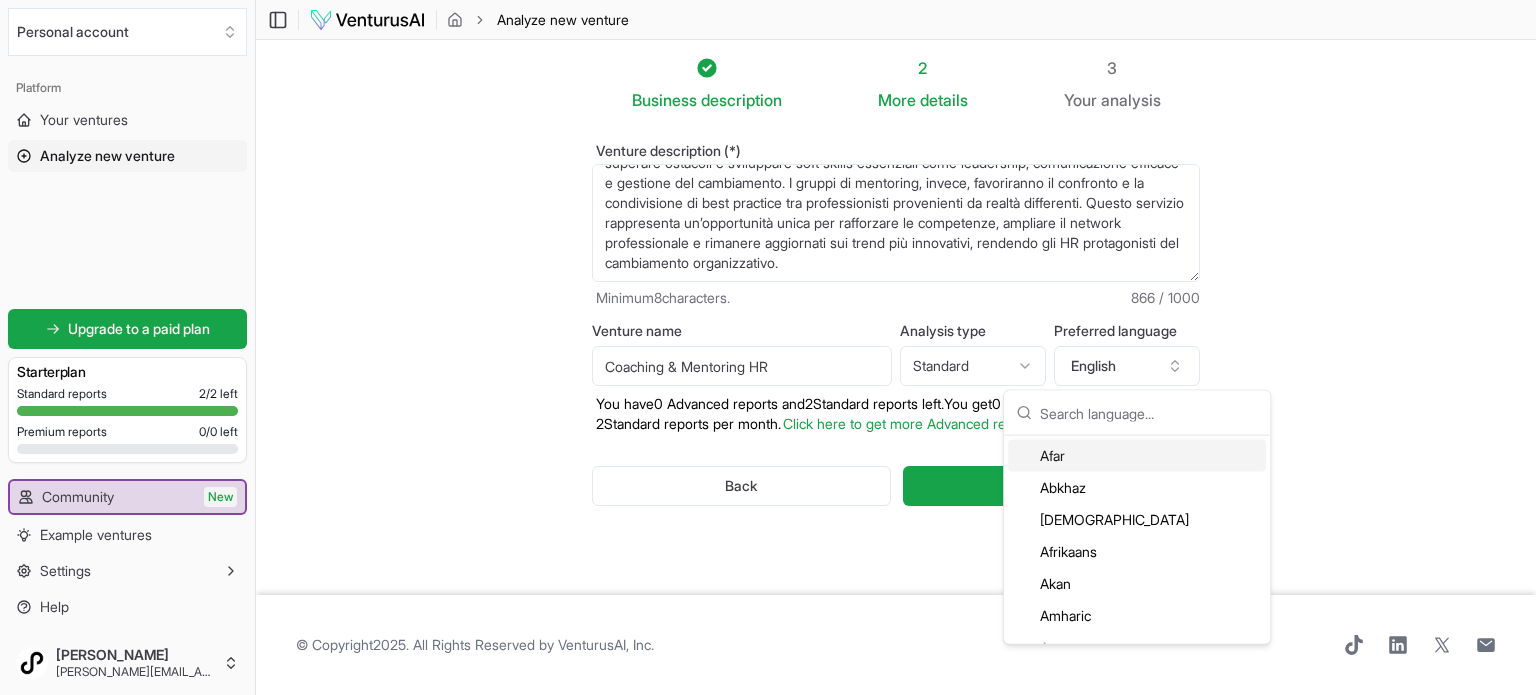 click on "English" at bounding box center (1127, 366) 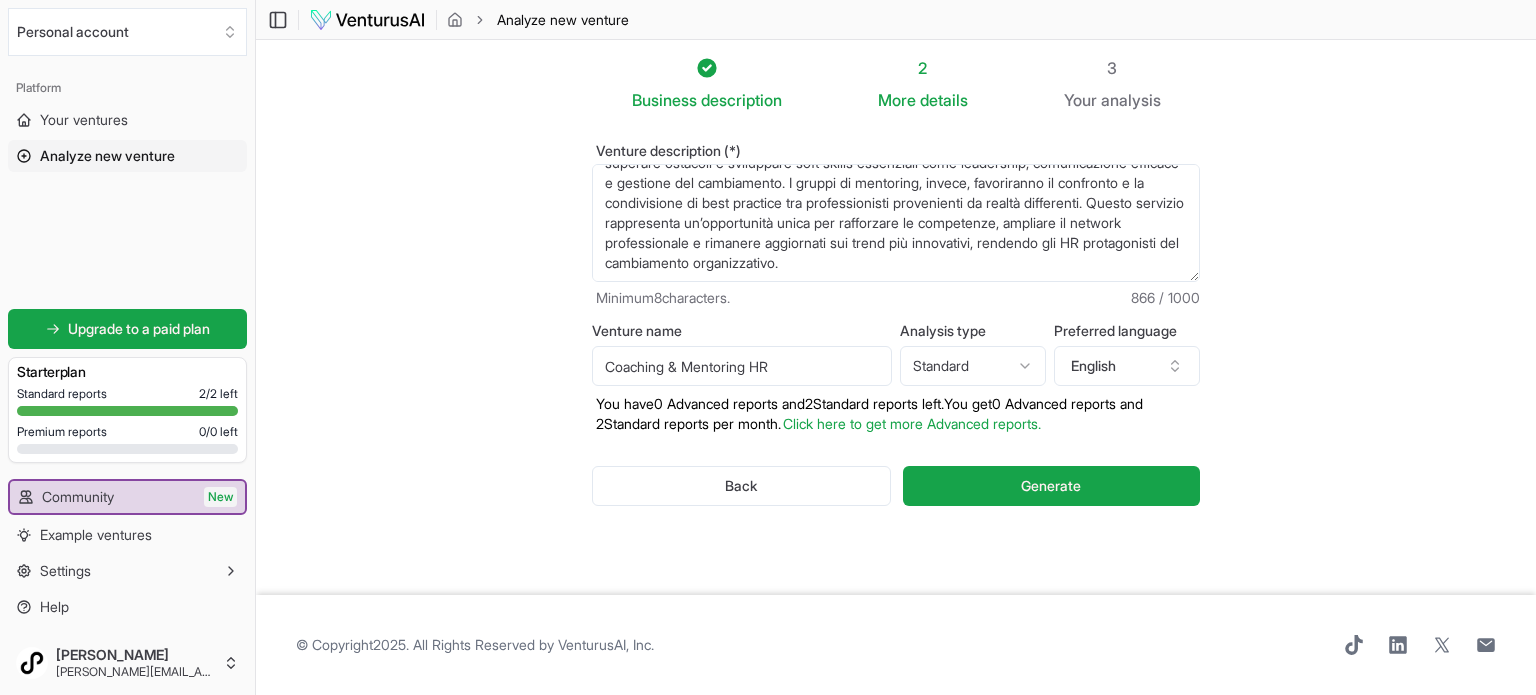click on "English" at bounding box center [1127, 366] 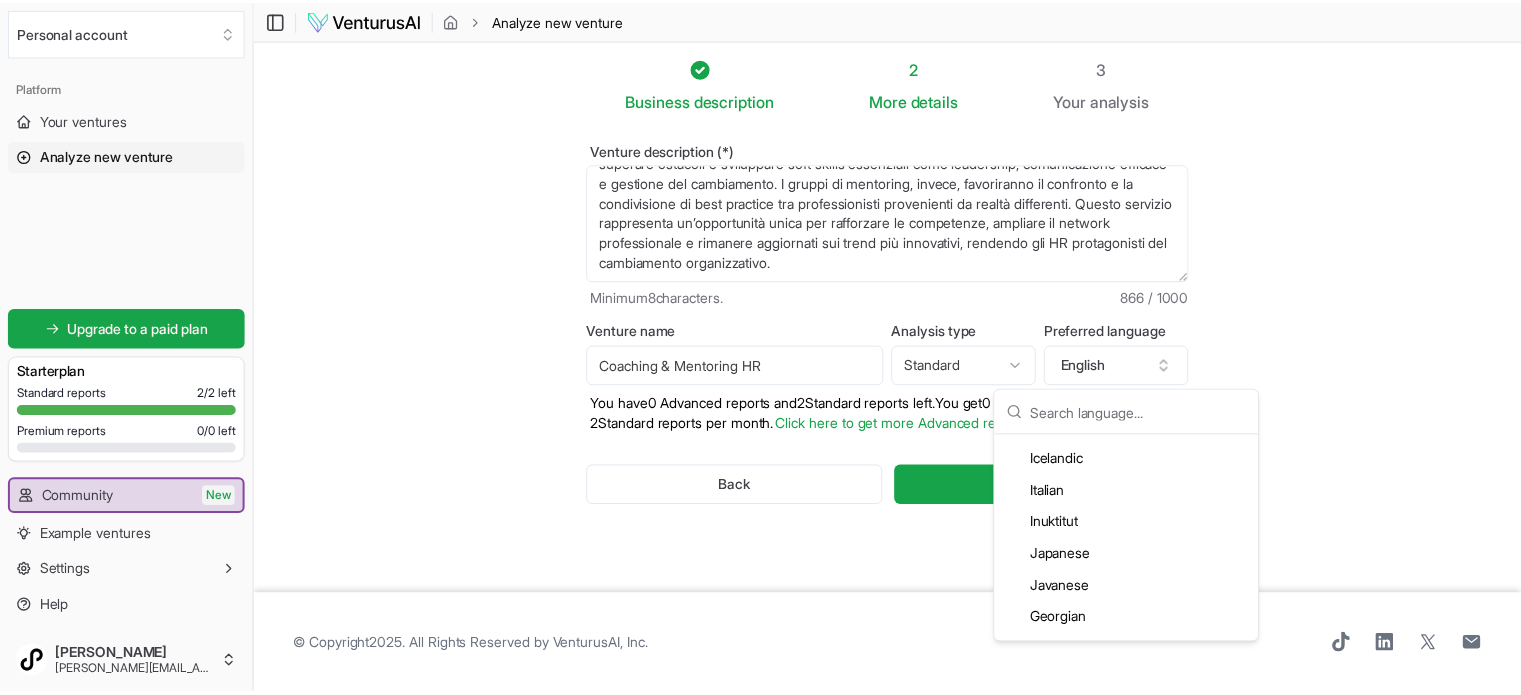 scroll, scrollTop: 2236, scrollLeft: 0, axis: vertical 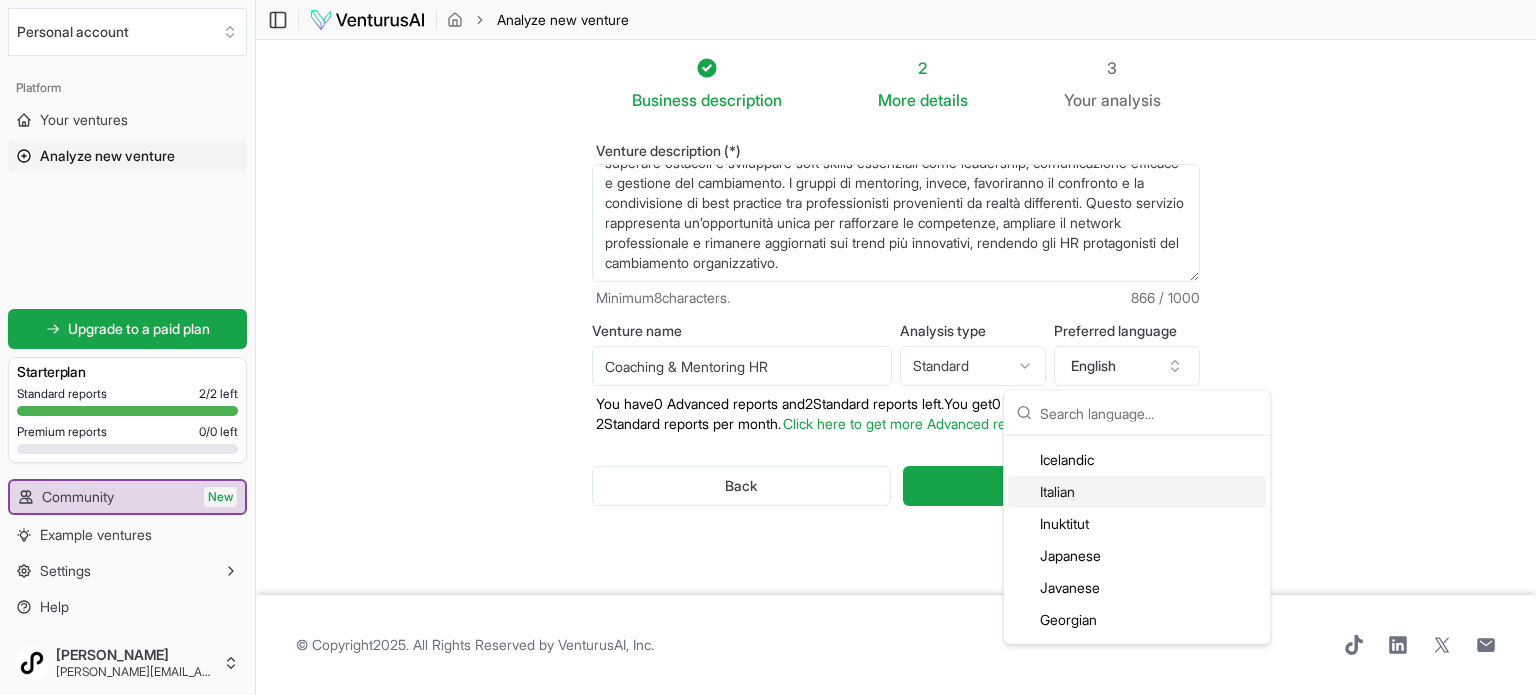 click on "Italian" at bounding box center (1137, 492) 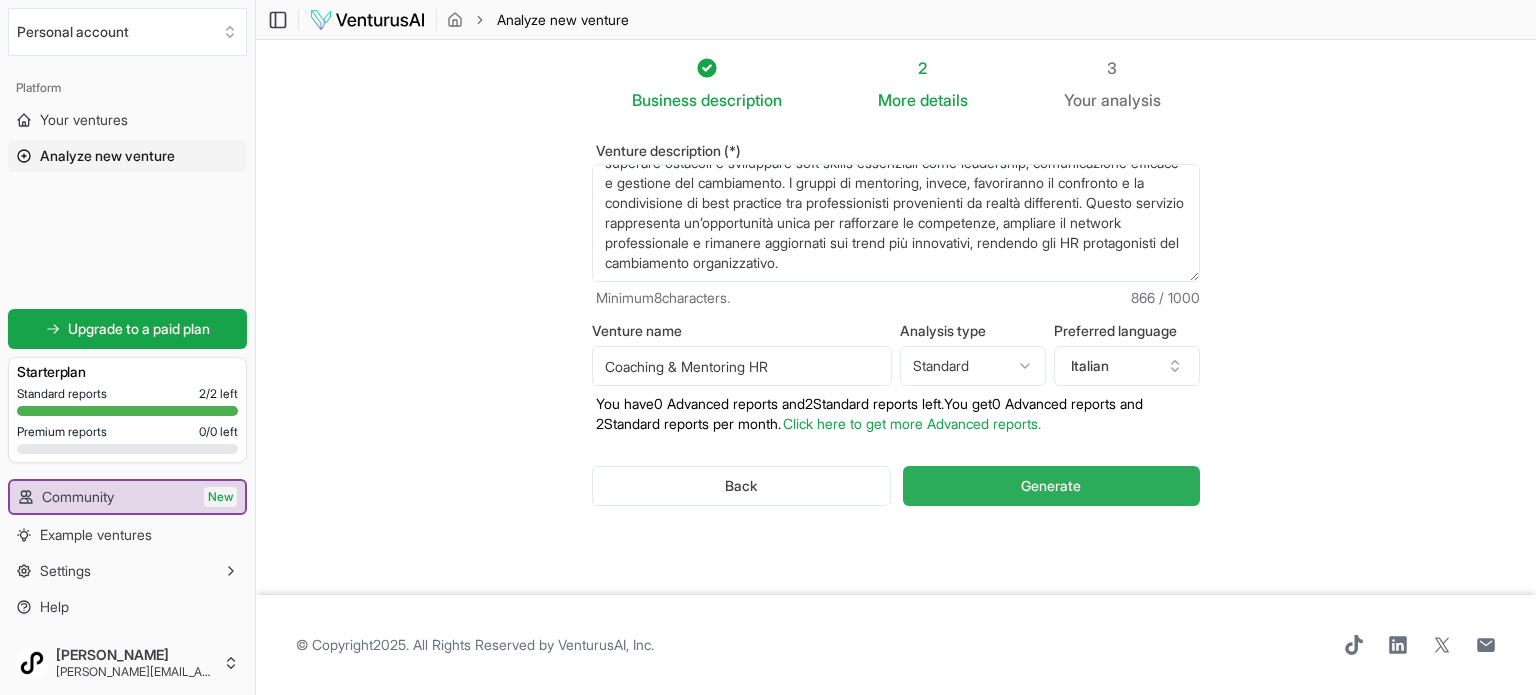 click on "Generate" at bounding box center [1051, 486] 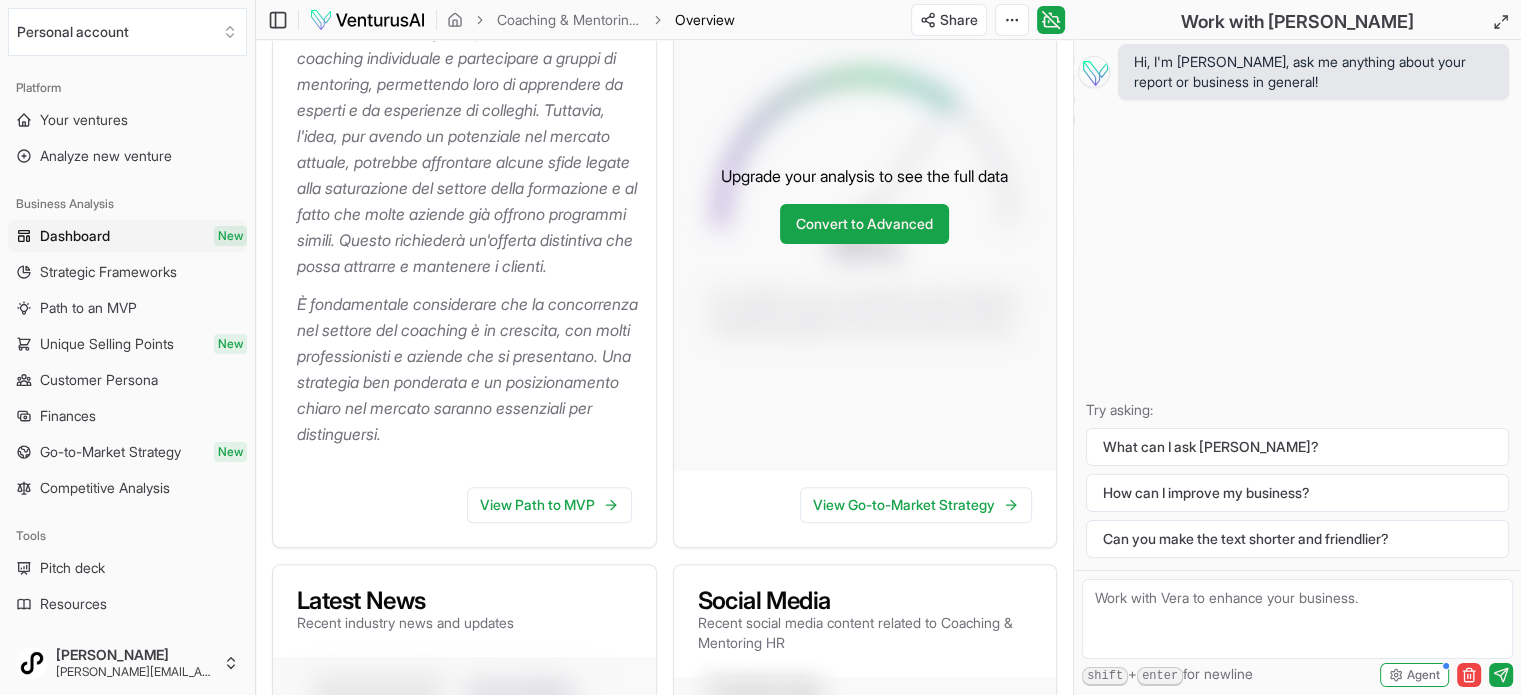 scroll, scrollTop: 544, scrollLeft: 0, axis: vertical 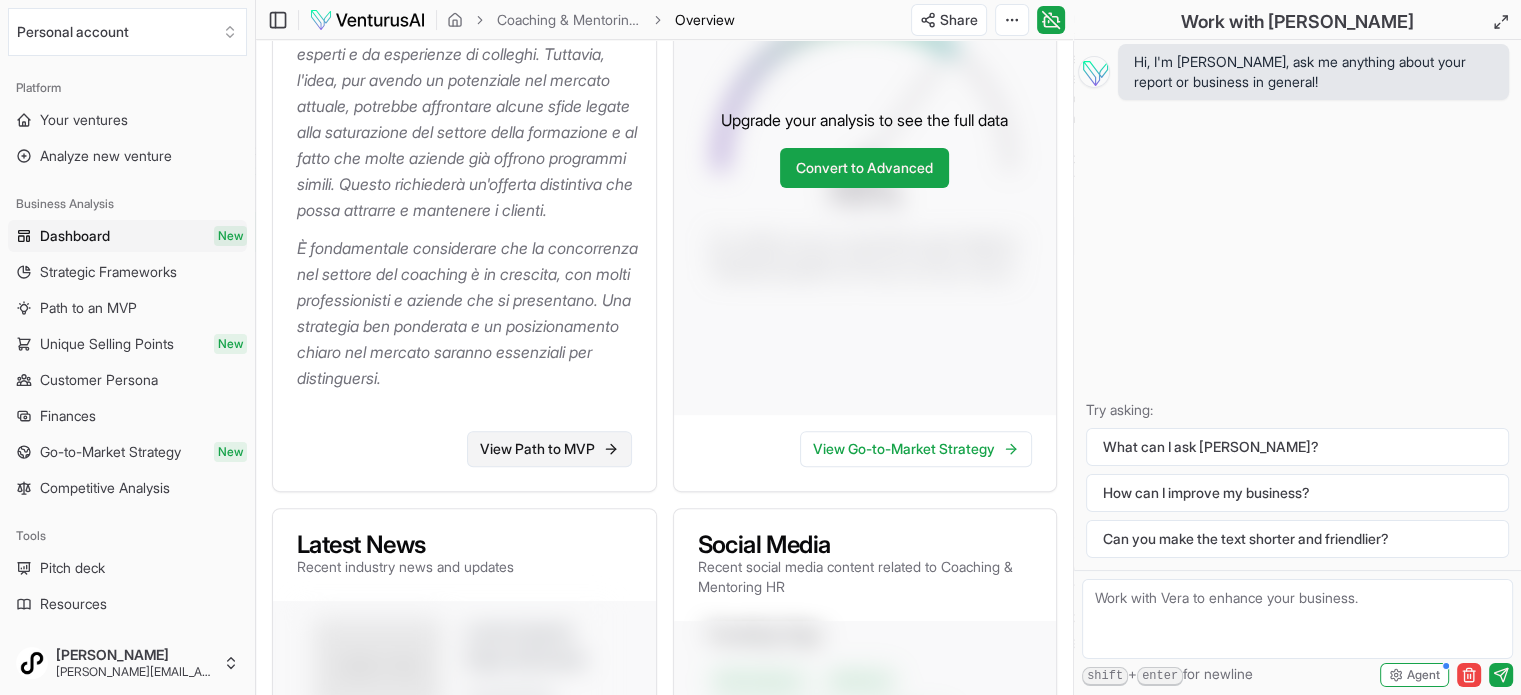 click on "View Path to MVP" at bounding box center (549, 449) 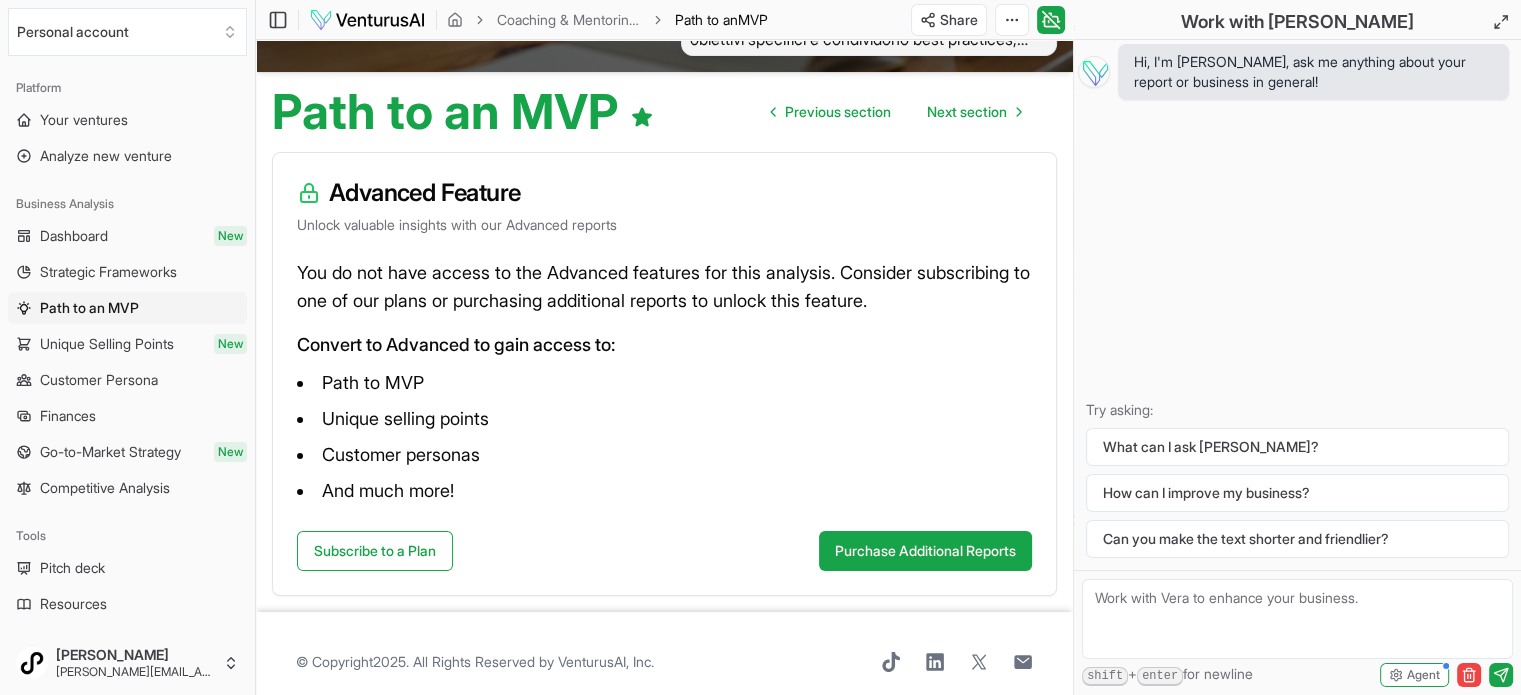 scroll, scrollTop: 170, scrollLeft: 0, axis: vertical 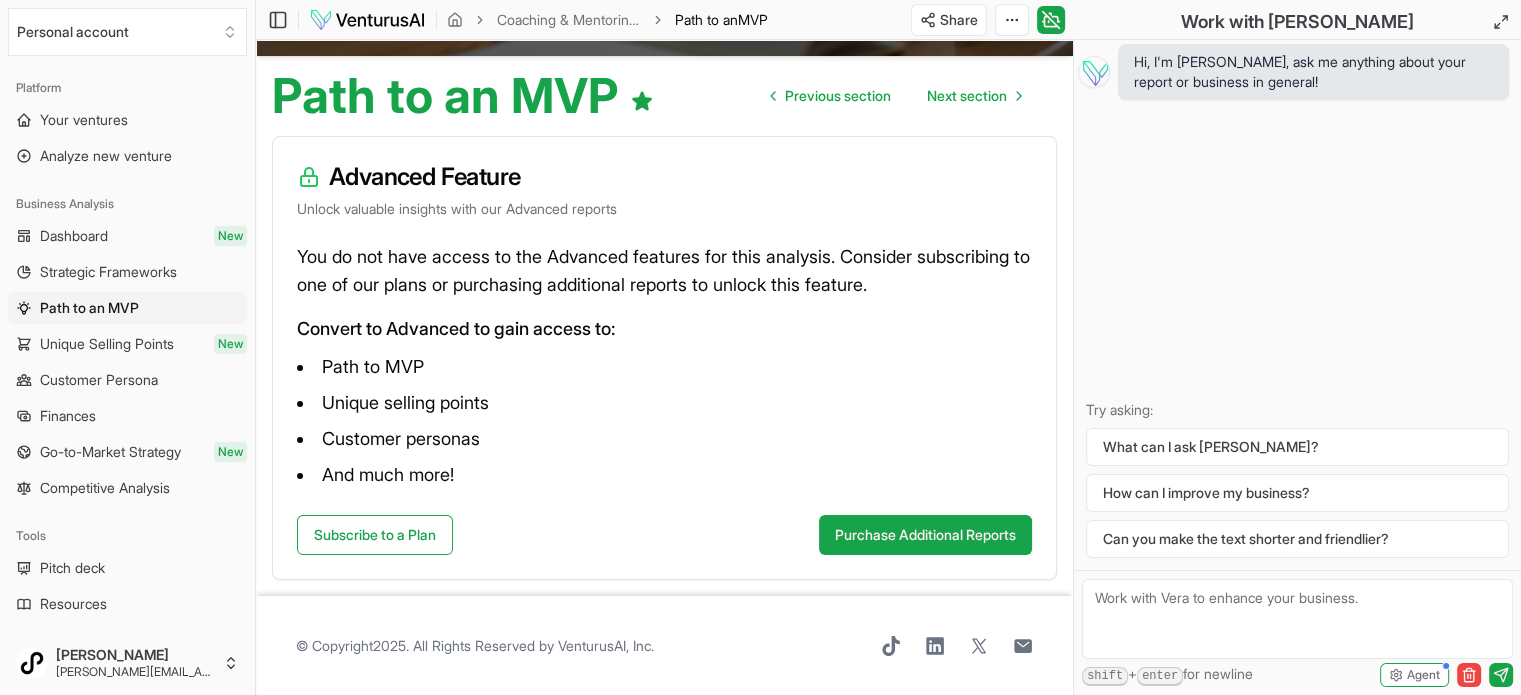 click on "Dashboard" at bounding box center [74, 236] 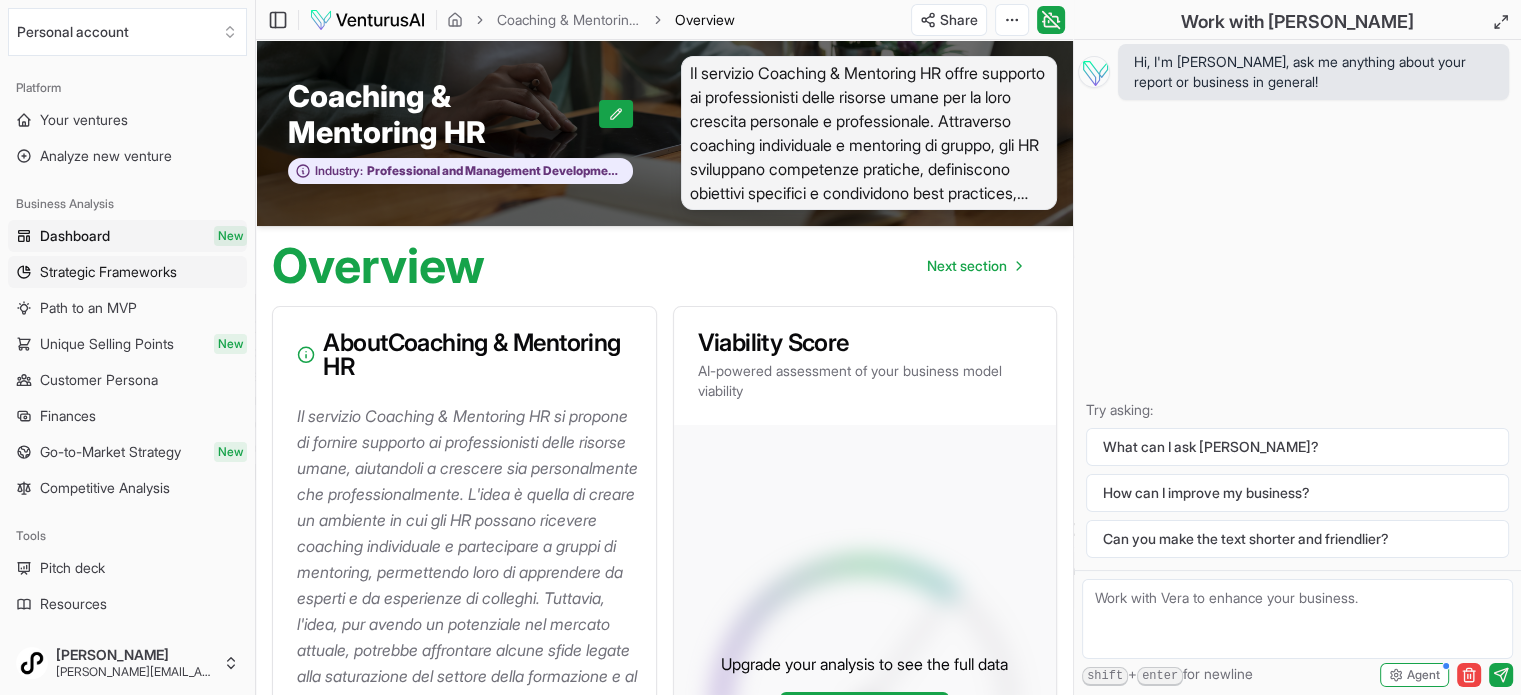 click on "Strategic Frameworks" at bounding box center [108, 272] 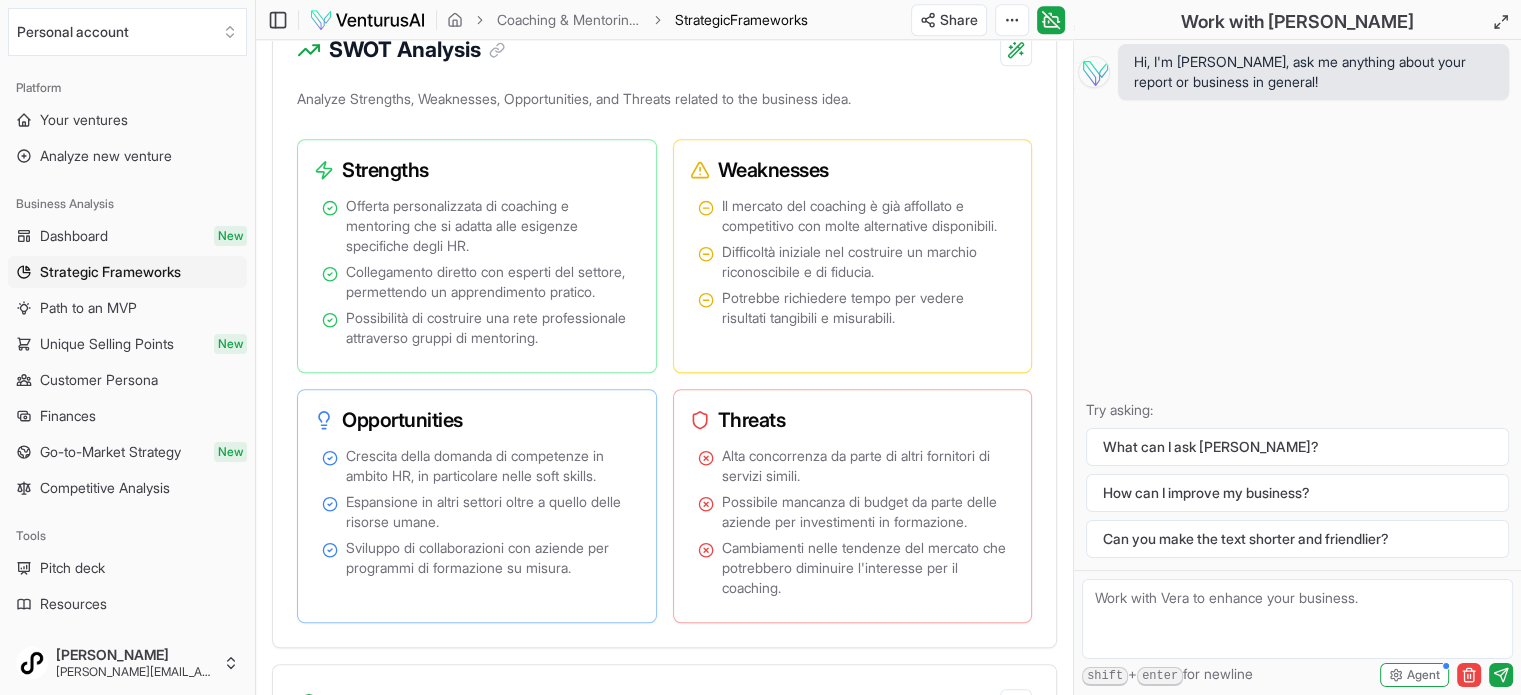 scroll, scrollTop: 1410, scrollLeft: 0, axis: vertical 